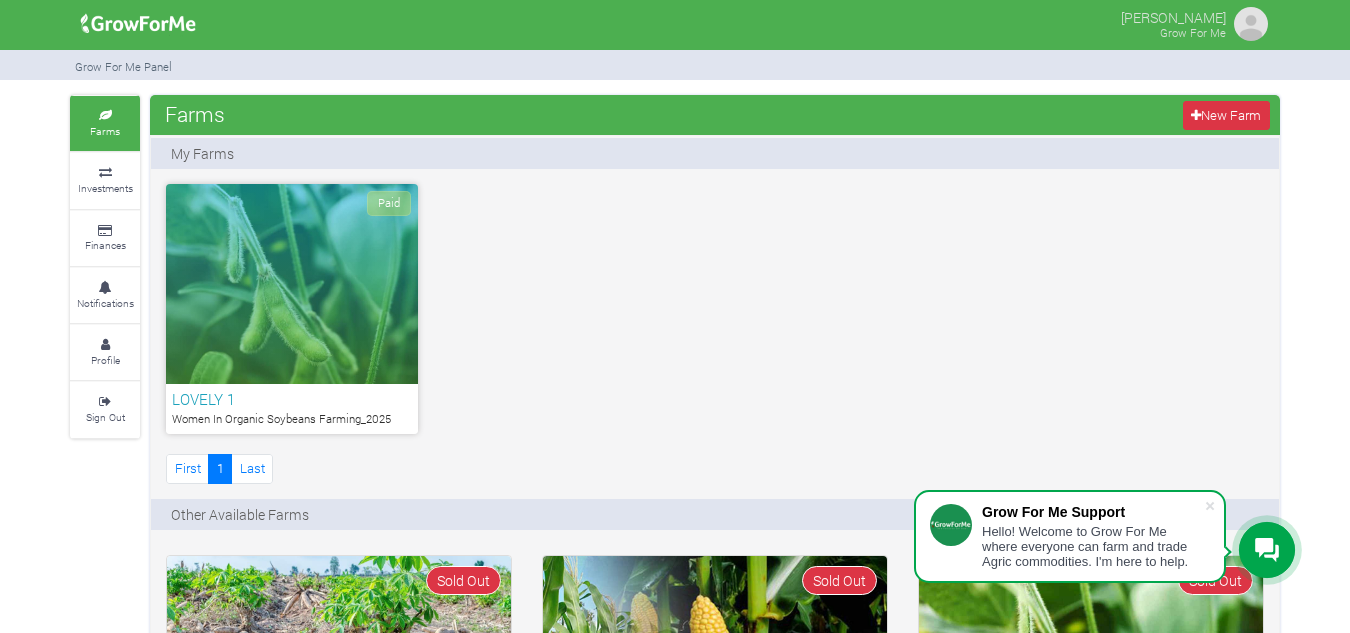 scroll, scrollTop: 0, scrollLeft: 0, axis: both 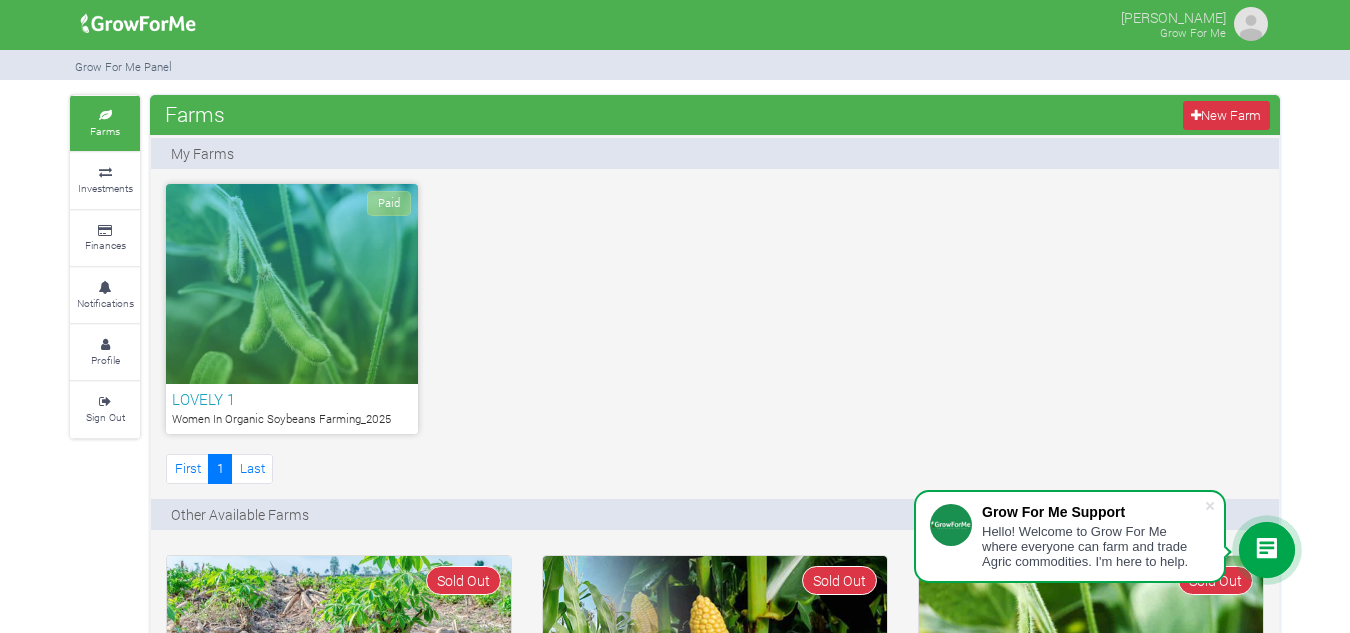click on "Paid" at bounding box center (292, 284) 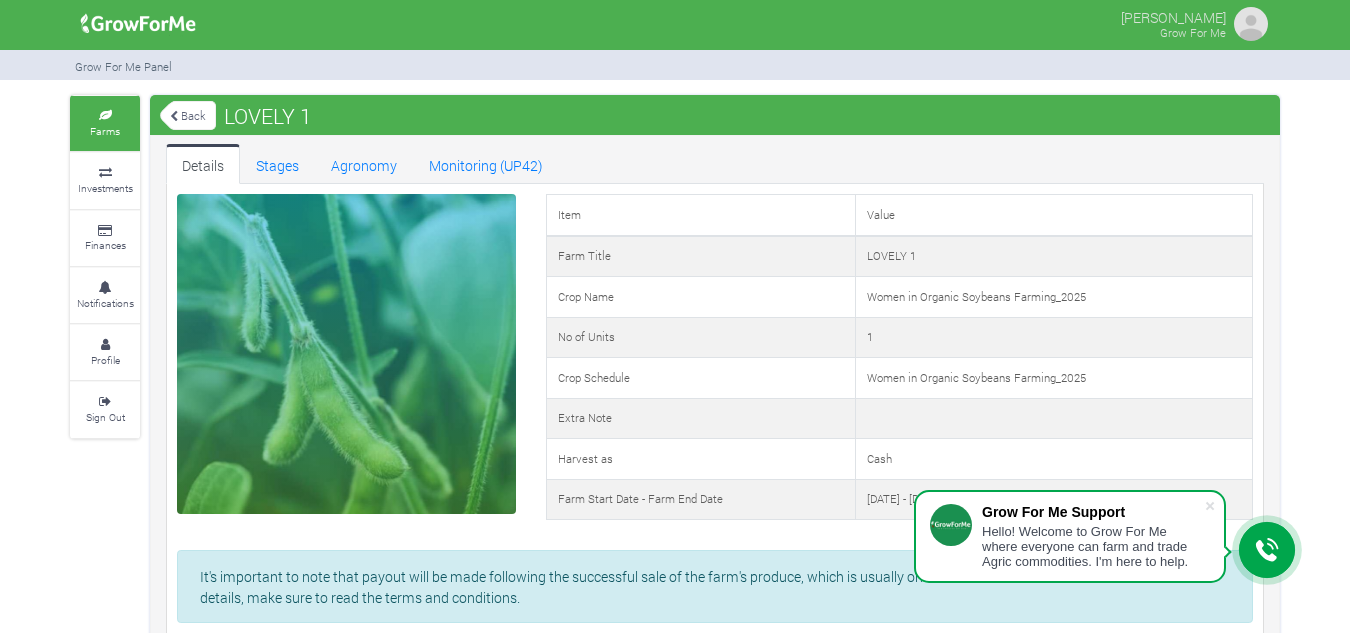 scroll, scrollTop: 0, scrollLeft: 0, axis: both 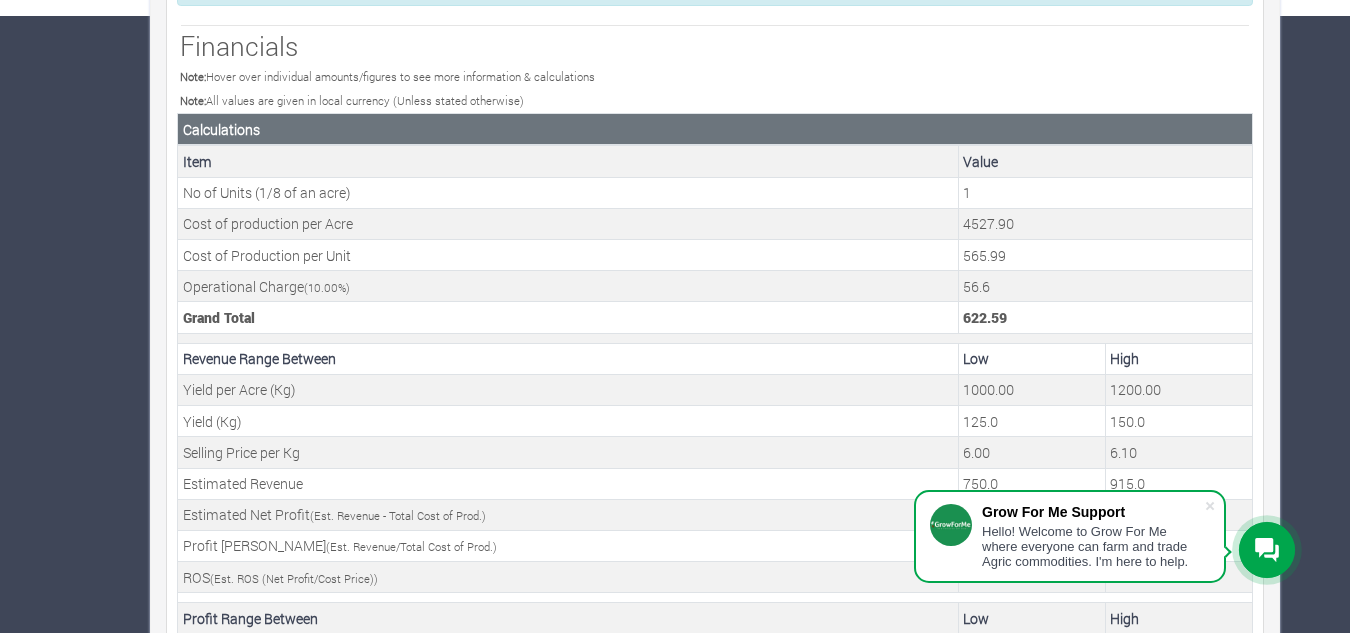 click on "Yield (Kg)" at bounding box center [568, 421] 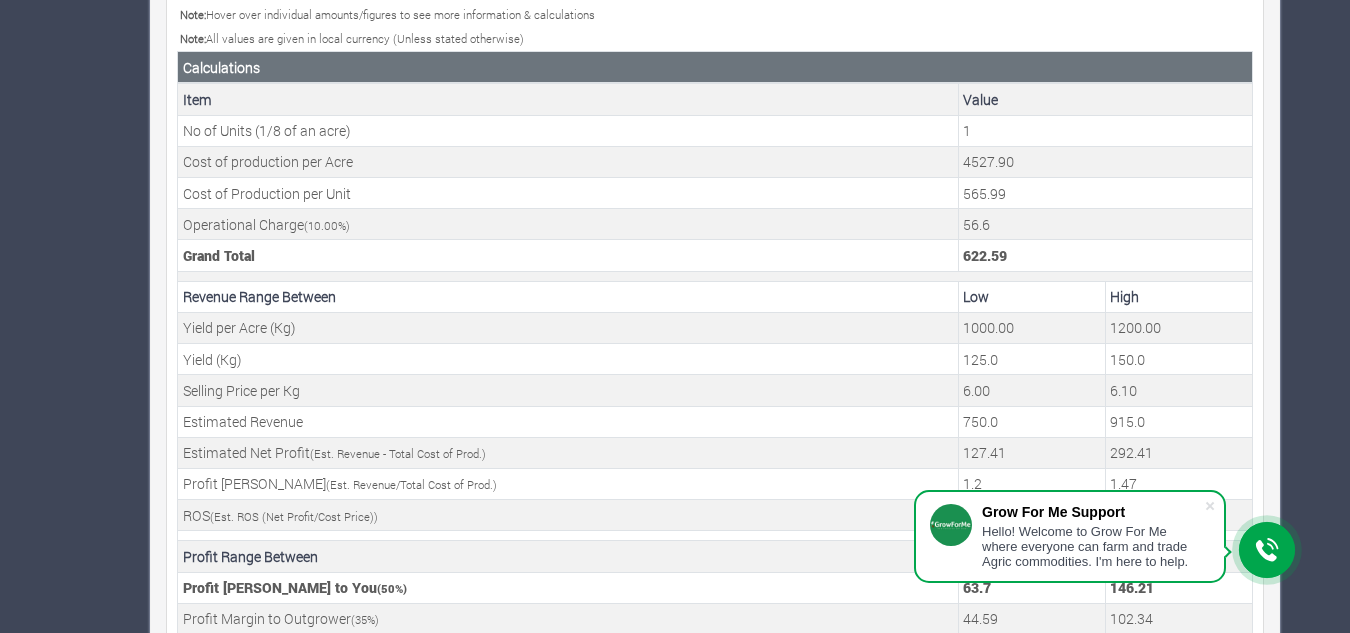 scroll, scrollTop: 728, scrollLeft: 0, axis: vertical 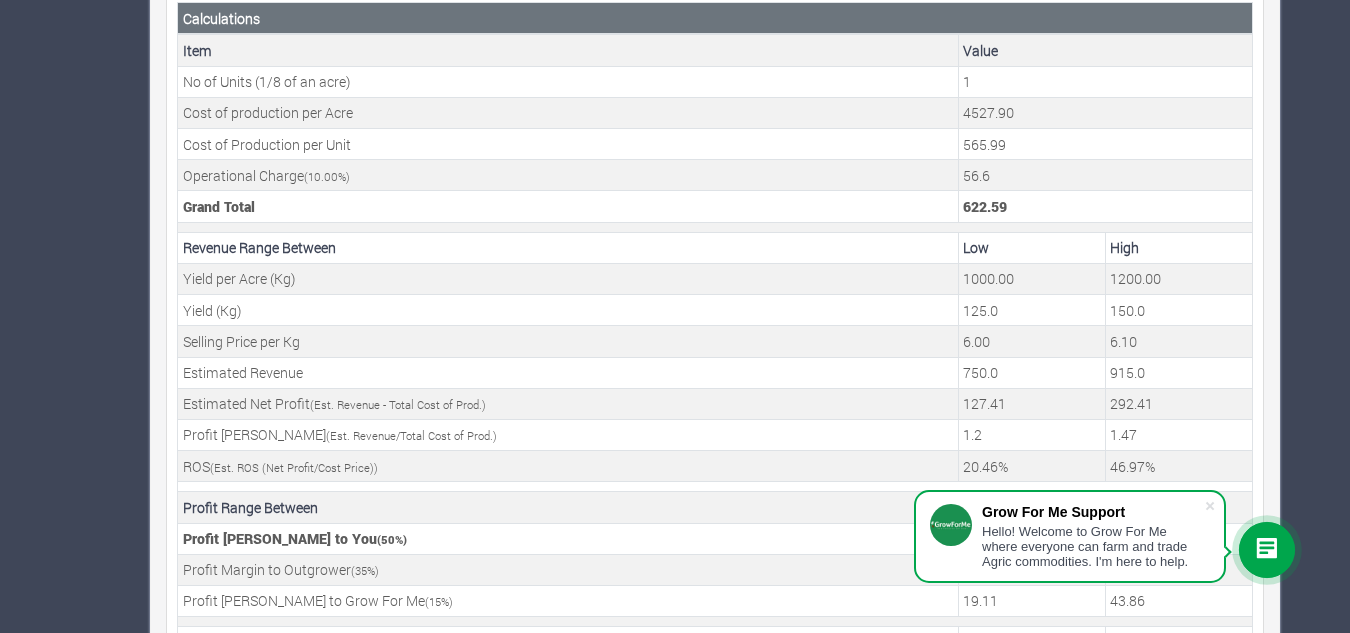 click on "(Est. Revenue - Total Cost of Prod.)" at bounding box center [398, 404] 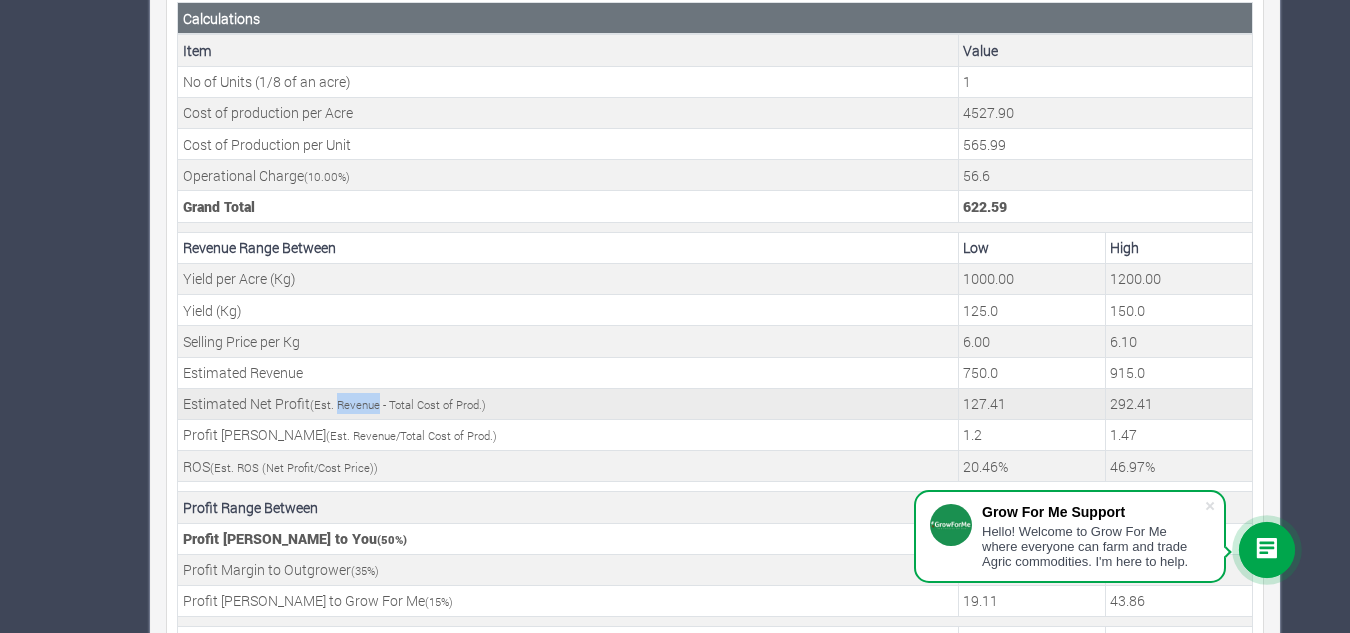 click on "(Est. Revenue - Total Cost of Prod.)" at bounding box center [398, 404] 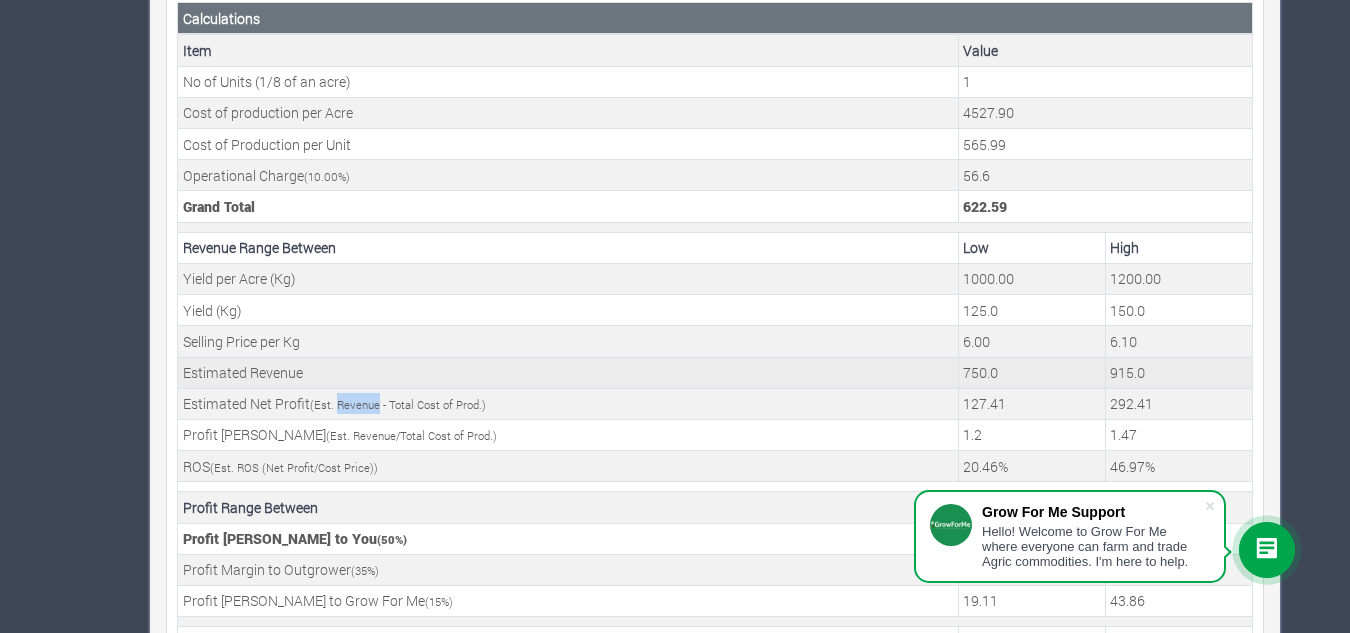 scroll, scrollTop: 820, scrollLeft: 0, axis: vertical 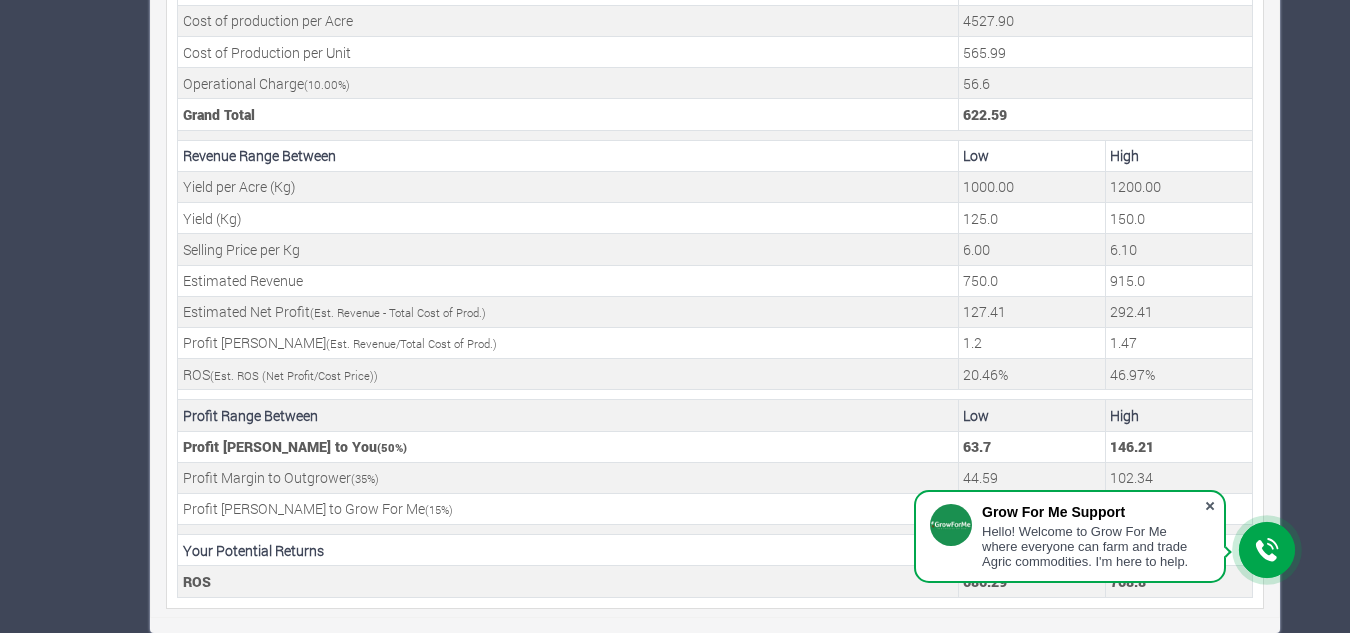 click at bounding box center [1210, 506] 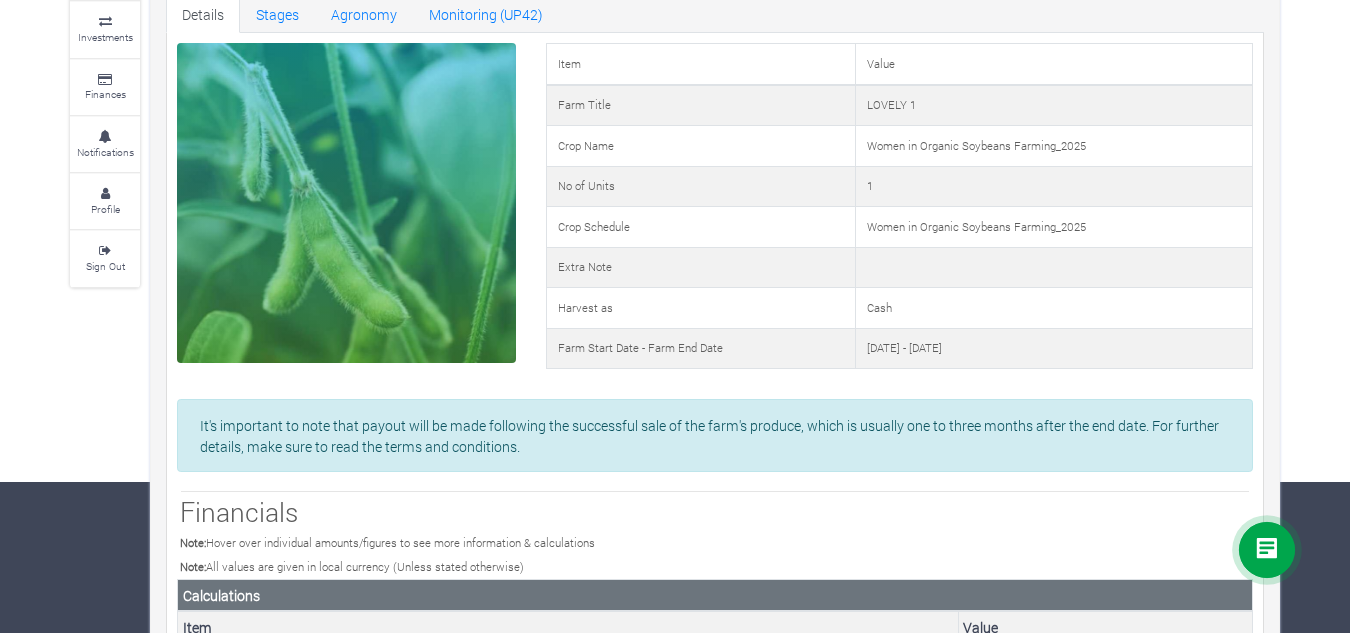 scroll, scrollTop: 0, scrollLeft: 0, axis: both 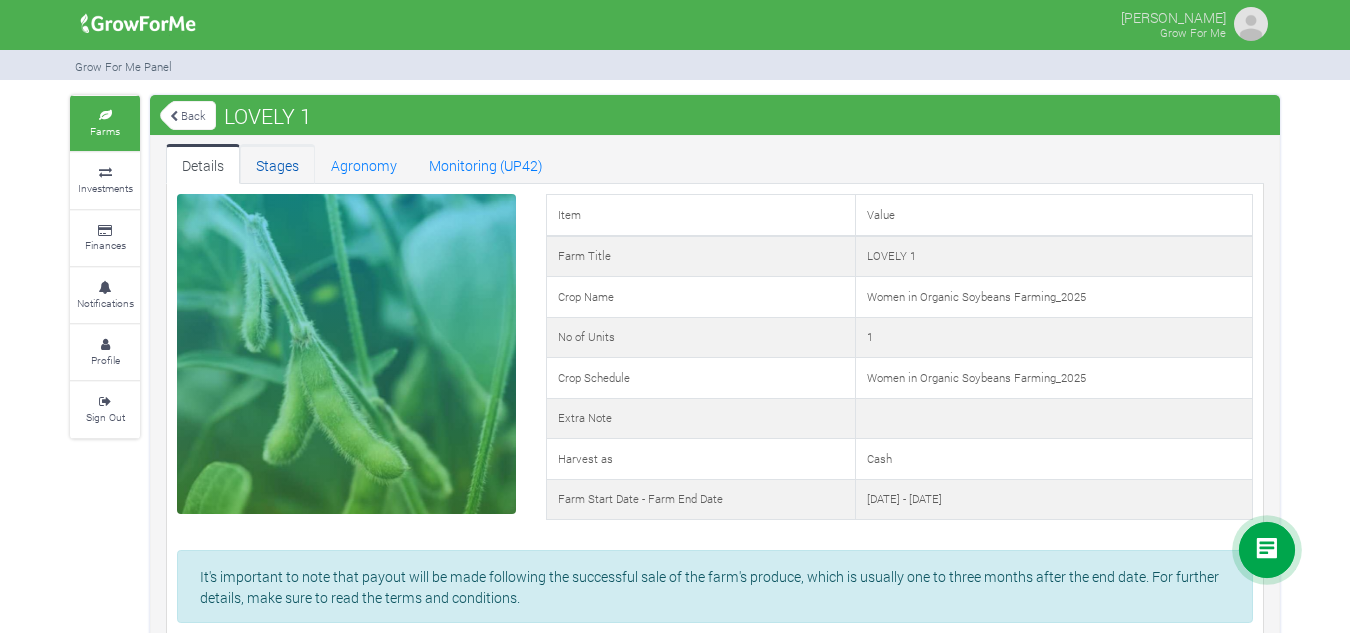 click on "Stages" at bounding box center (277, 164) 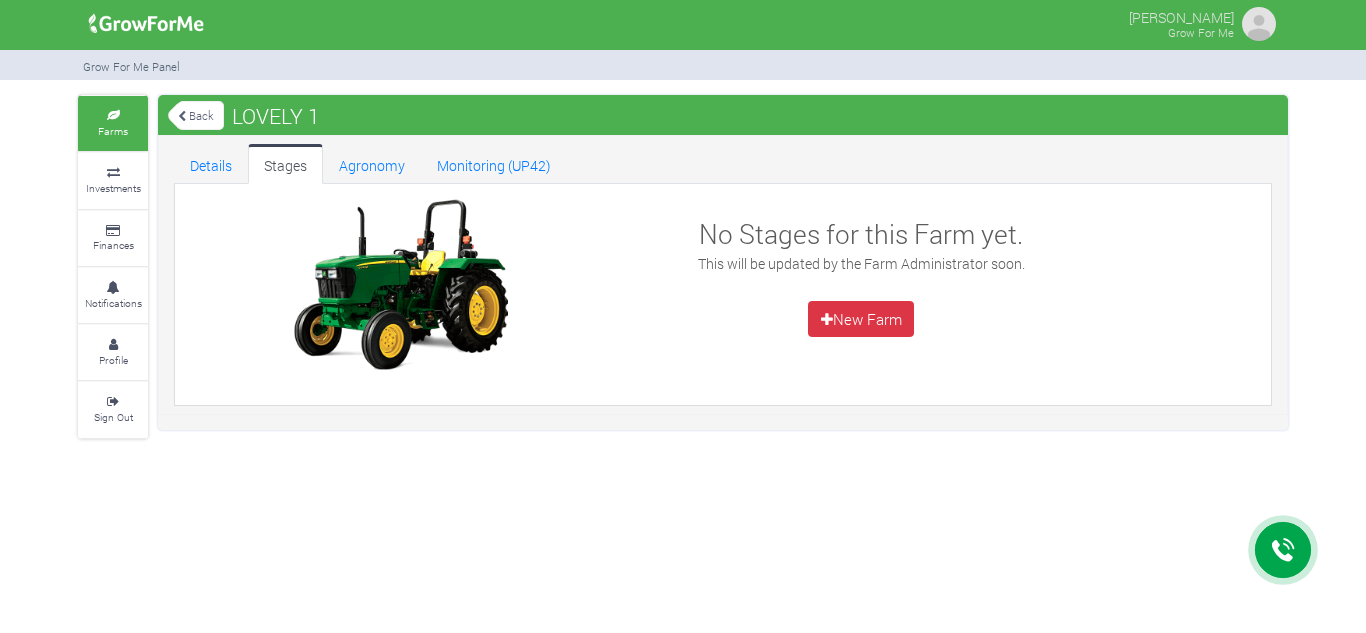 scroll, scrollTop: 0, scrollLeft: 0, axis: both 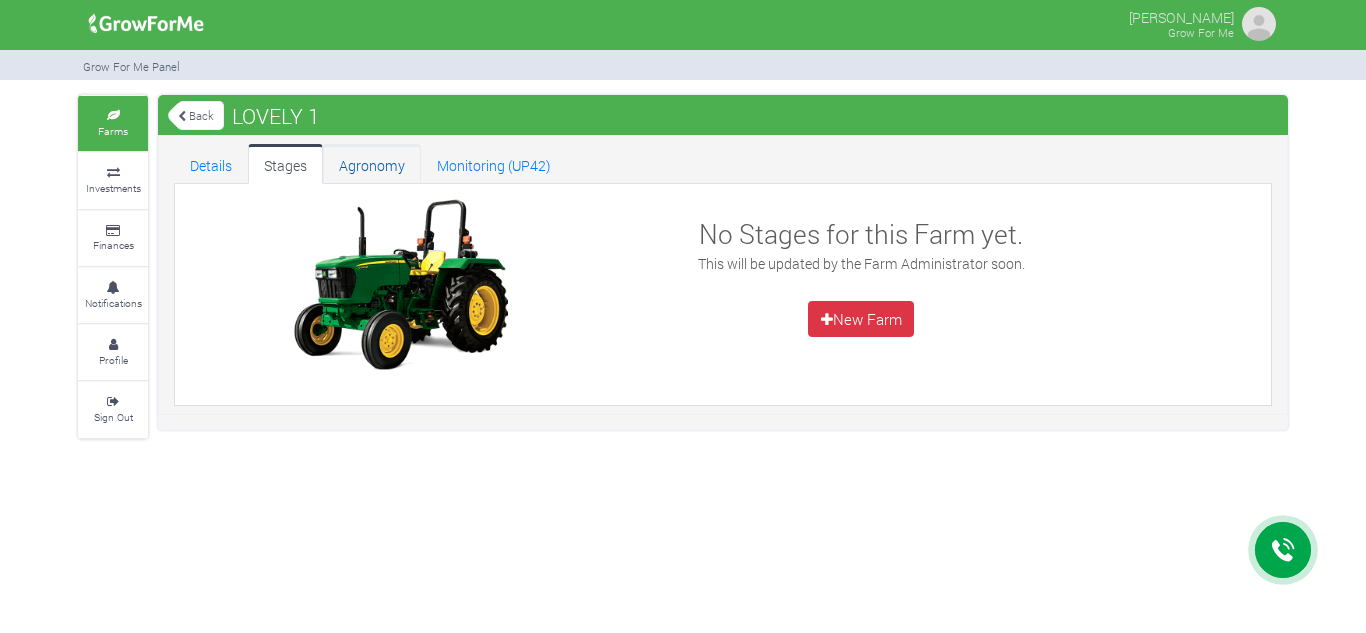 click on "Agronomy" at bounding box center (372, 164) 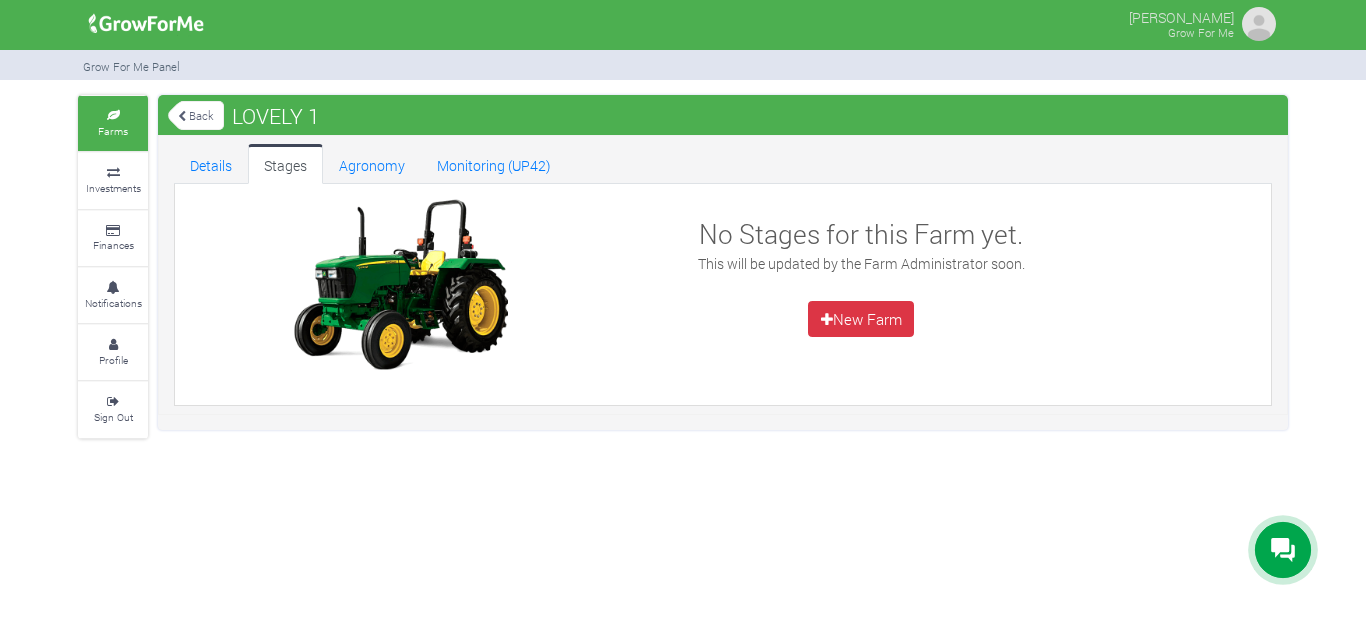 scroll, scrollTop: 0, scrollLeft: 0, axis: both 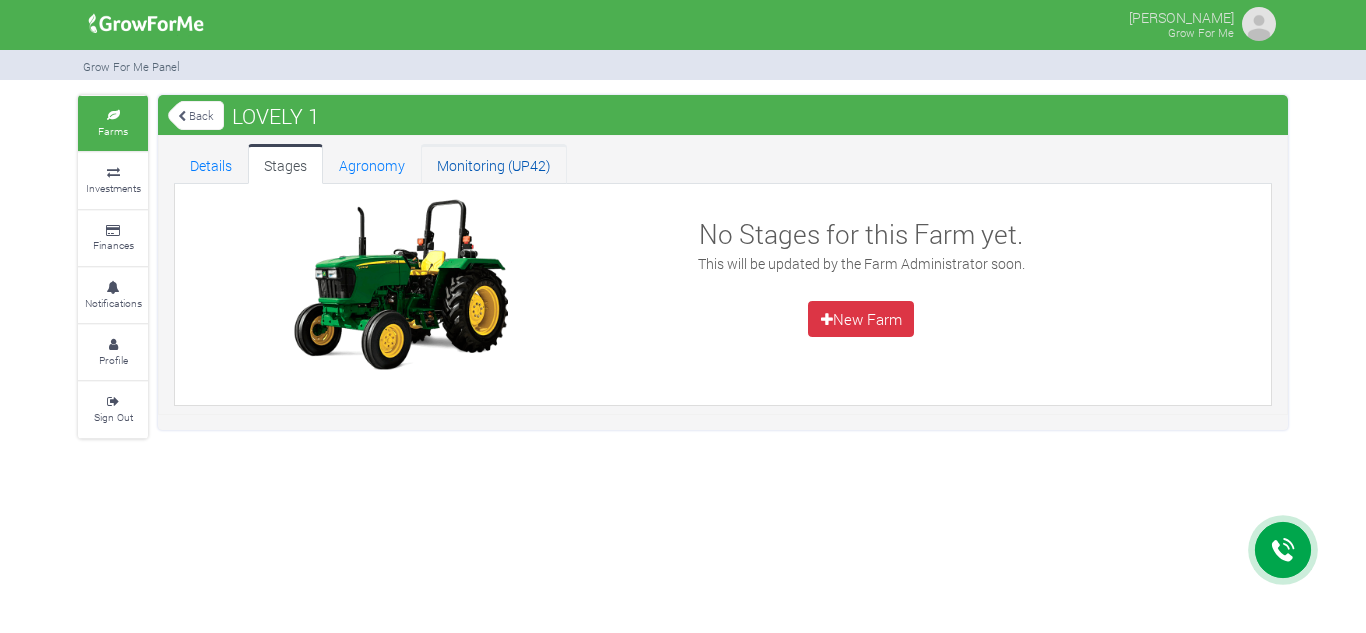 click on "Monitoring (UP42)" at bounding box center [494, 164] 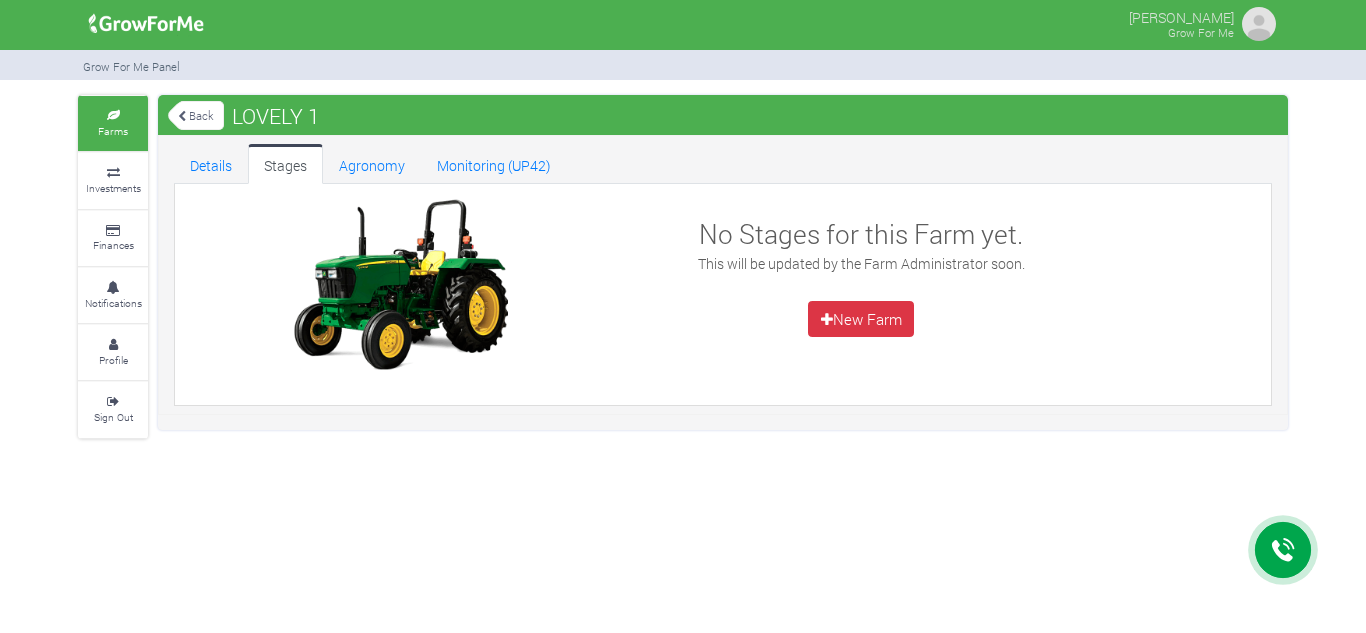 scroll, scrollTop: 0, scrollLeft: 0, axis: both 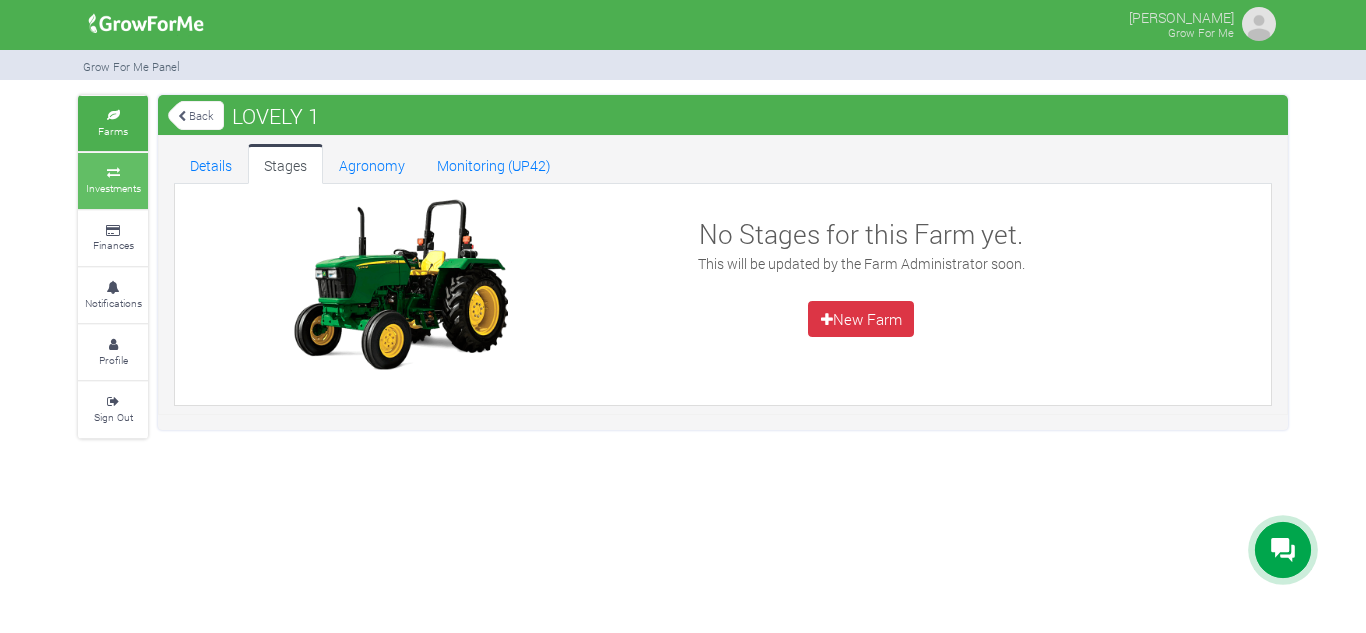 click on "Investments" at bounding box center (113, 188) 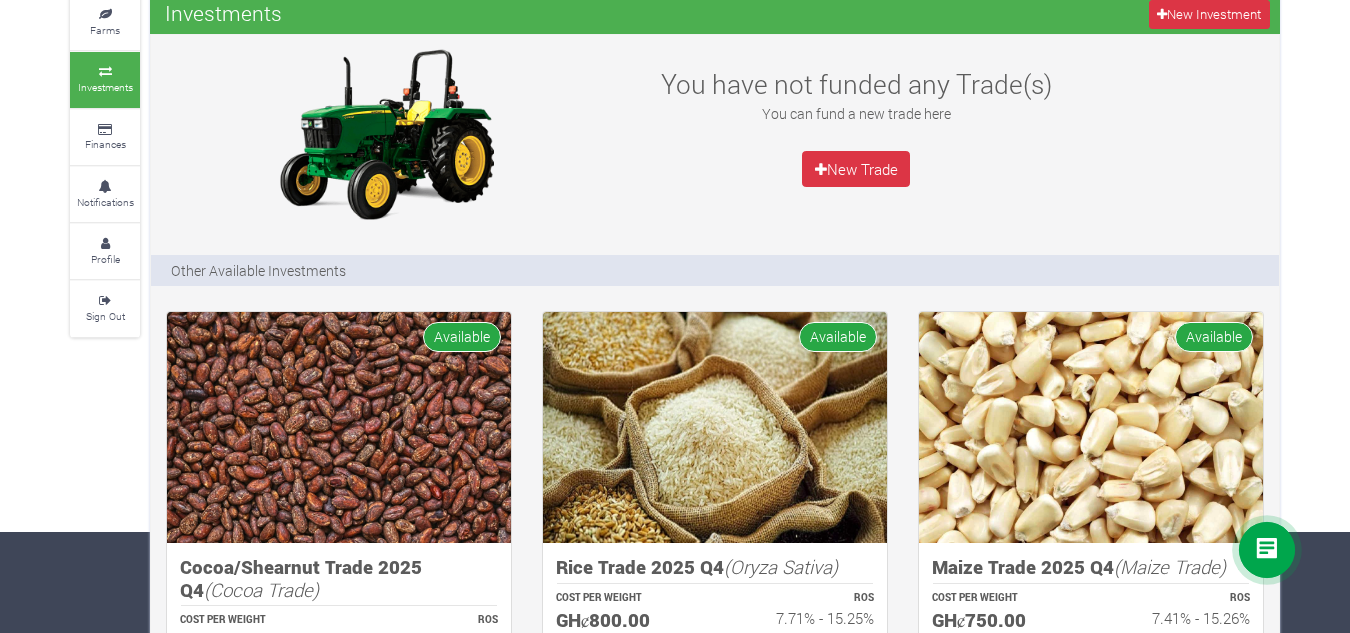 scroll, scrollTop: 101, scrollLeft: 0, axis: vertical 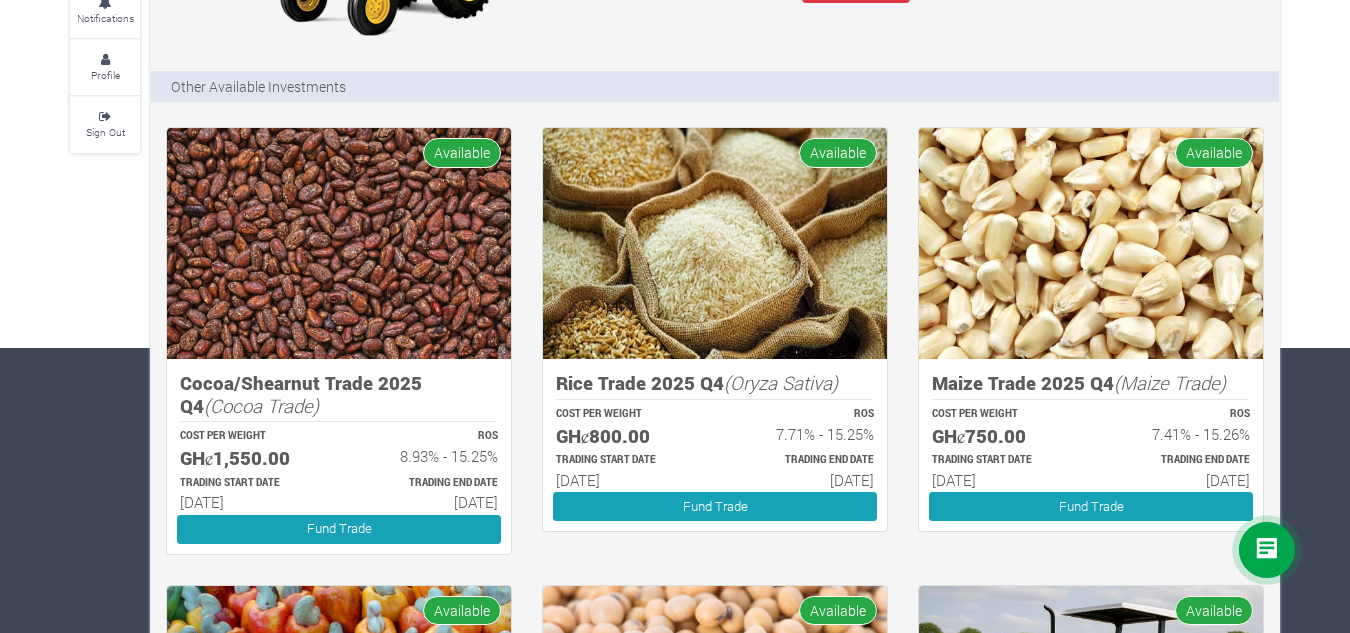click at bounding box center [339, 243] 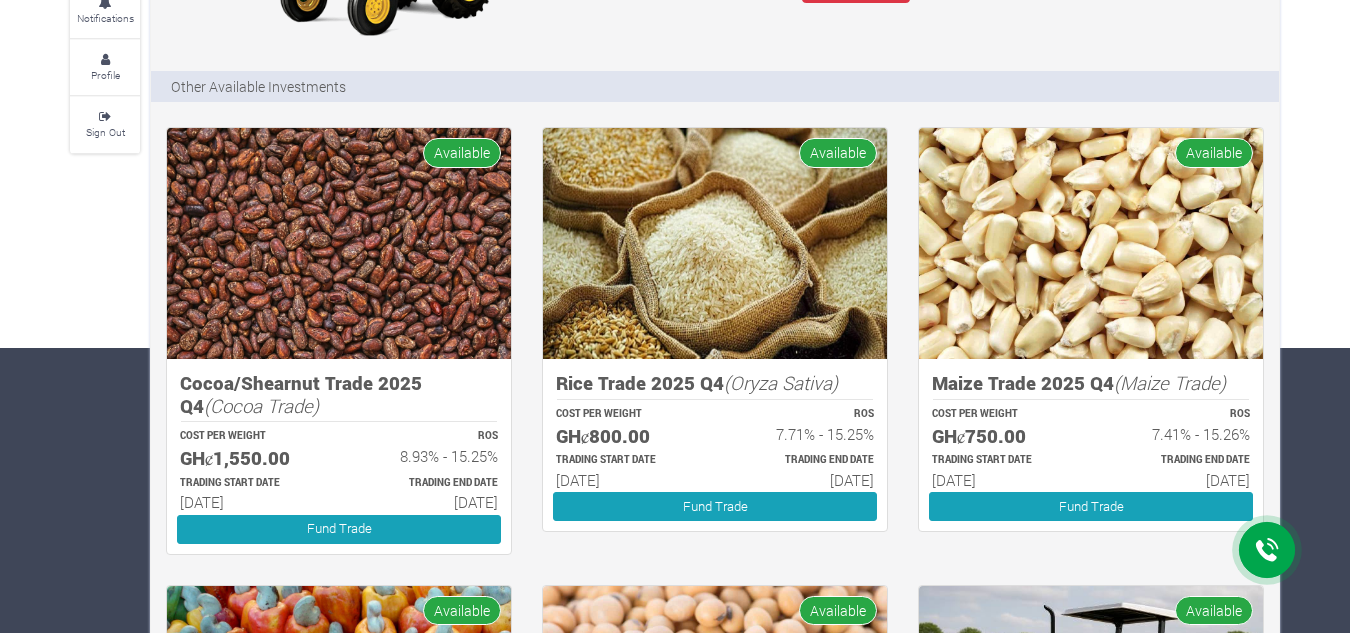 click at bounding box center (339, 243) 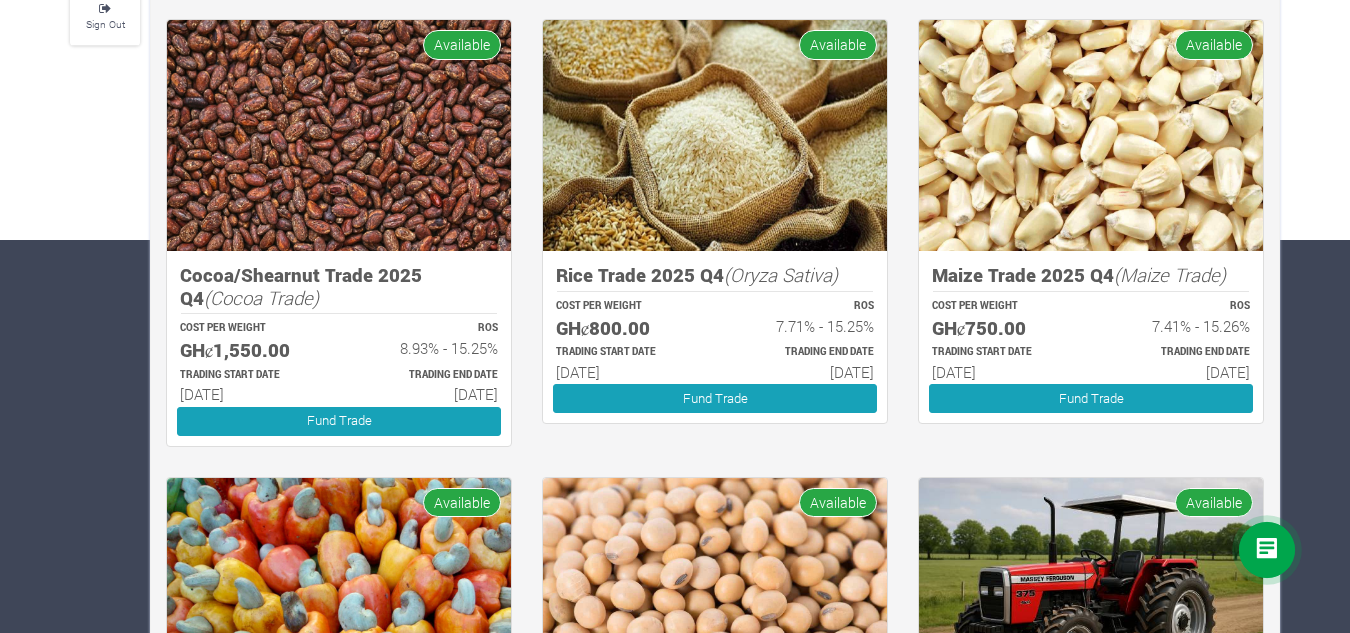scroll, scrollTop: 398, scrollLeft: 0, axis: vertical 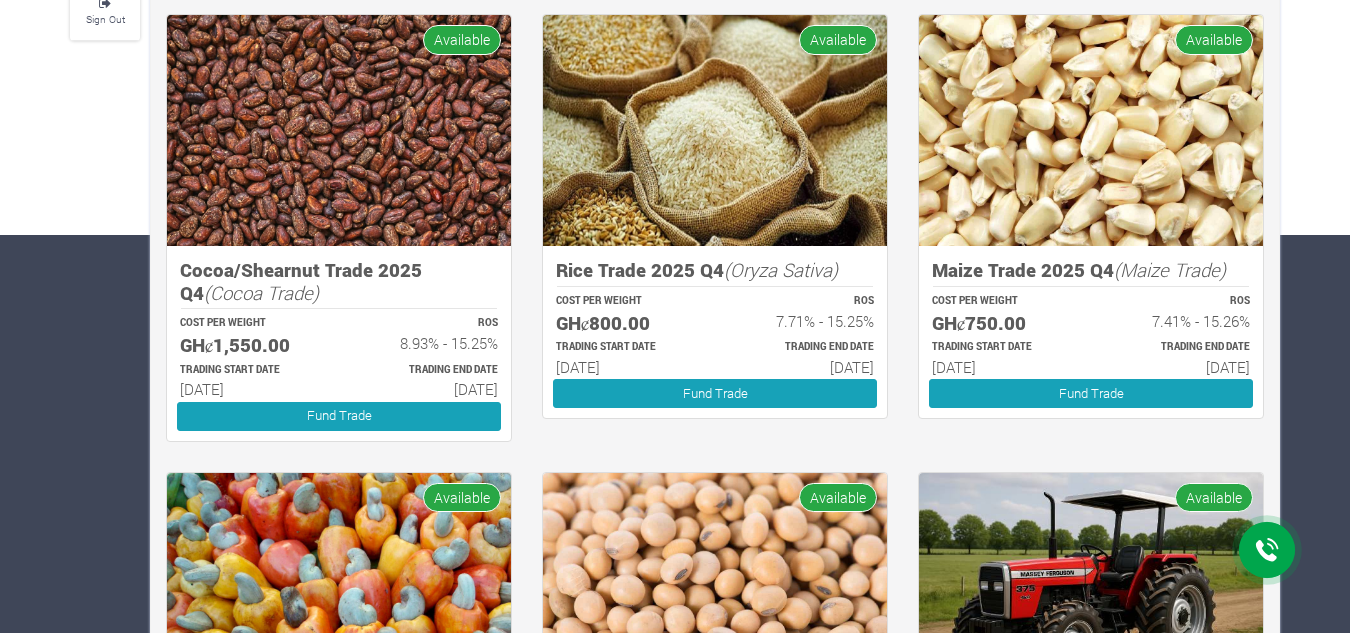 click at bounding box center [339, 130] 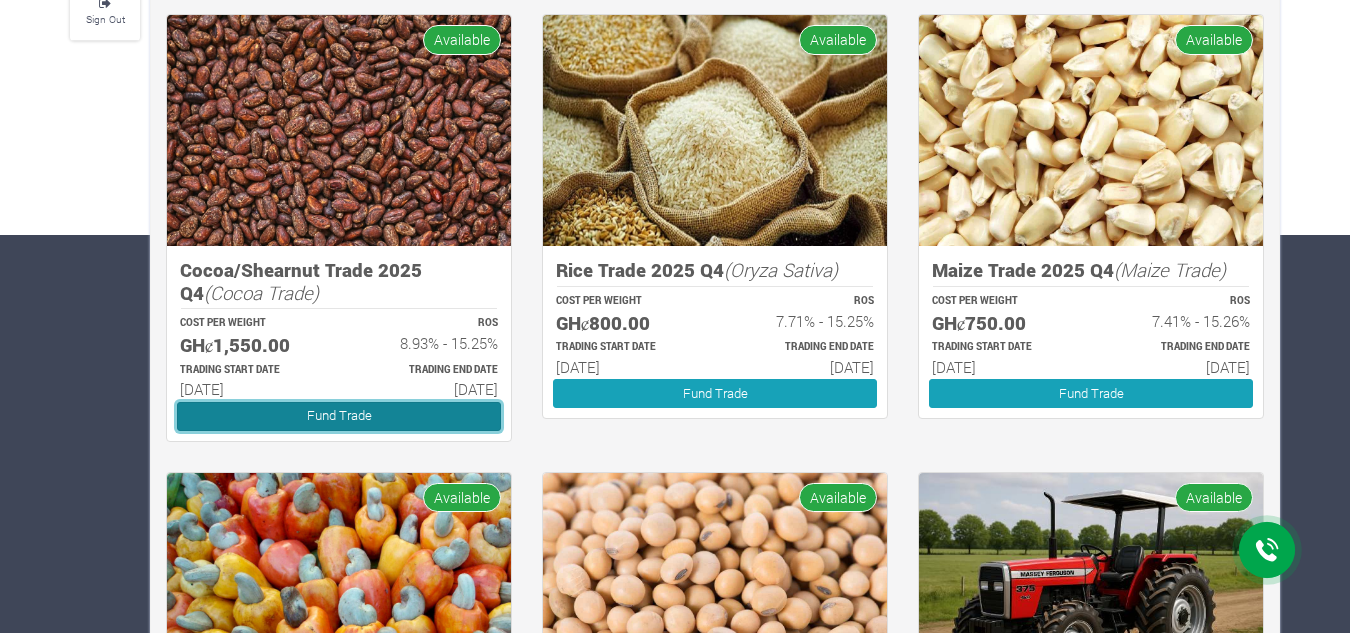 click on "Fund Trade" at bounding box center [339, 416] 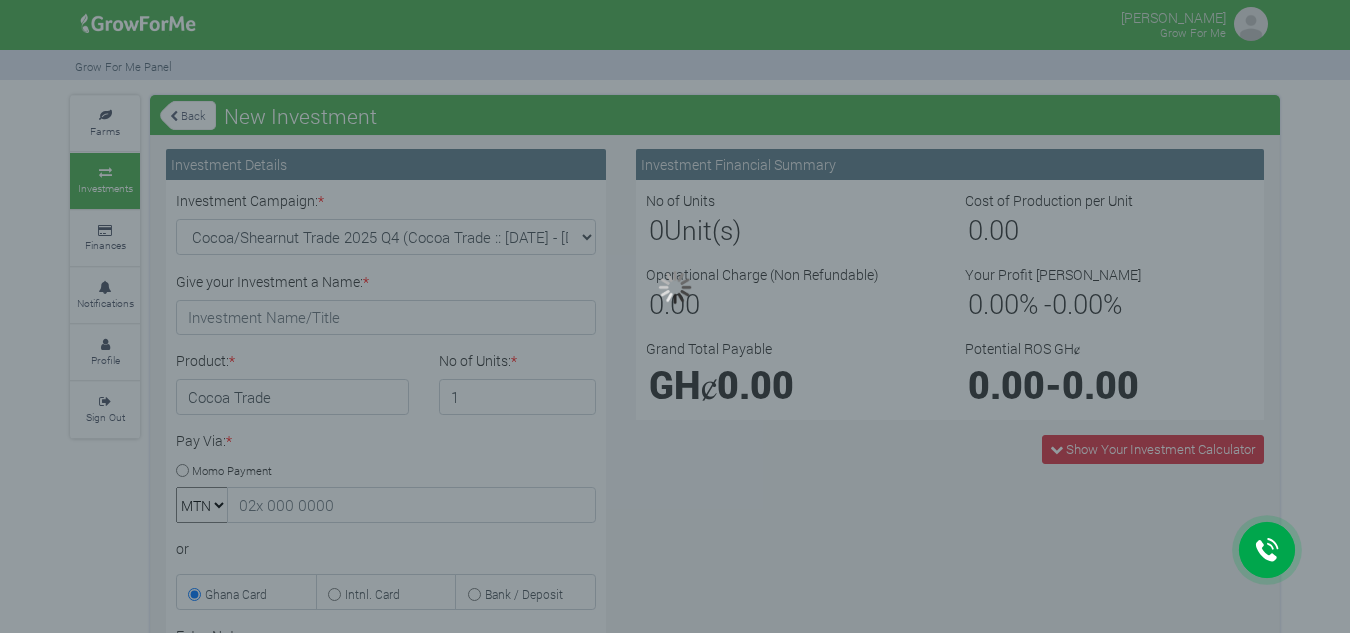 scroll, scrollTop: 0, scrollLeft: 0, axis: both 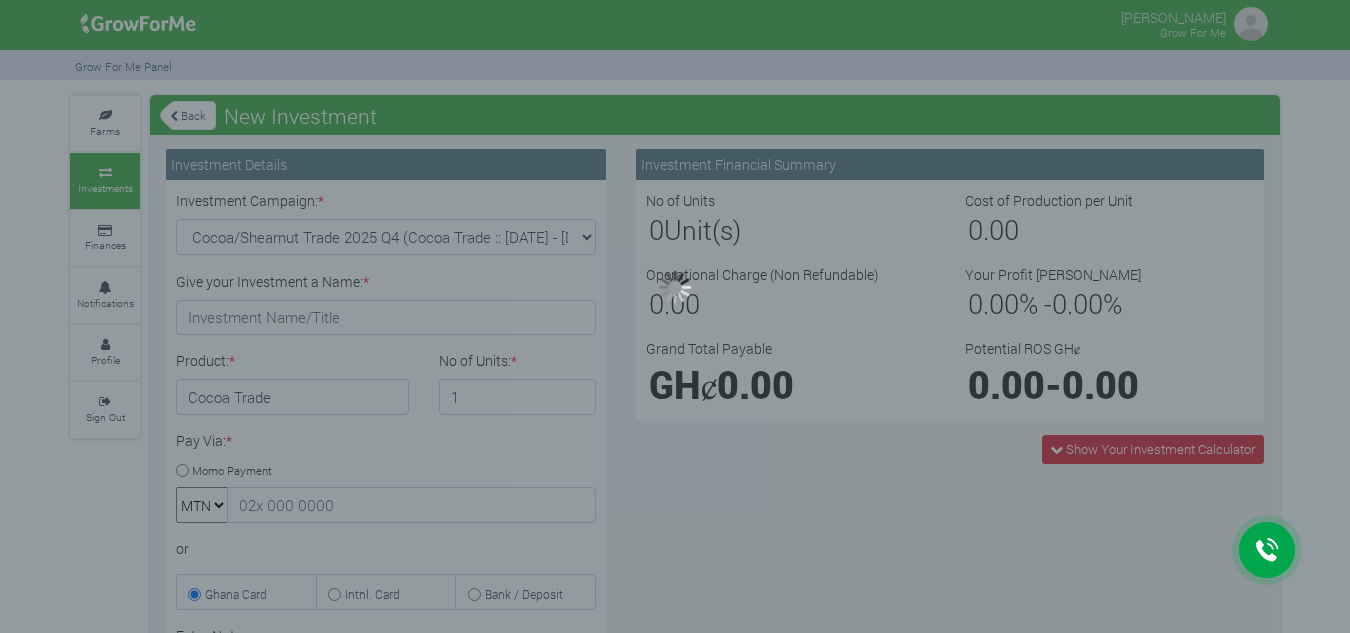 type on "1" 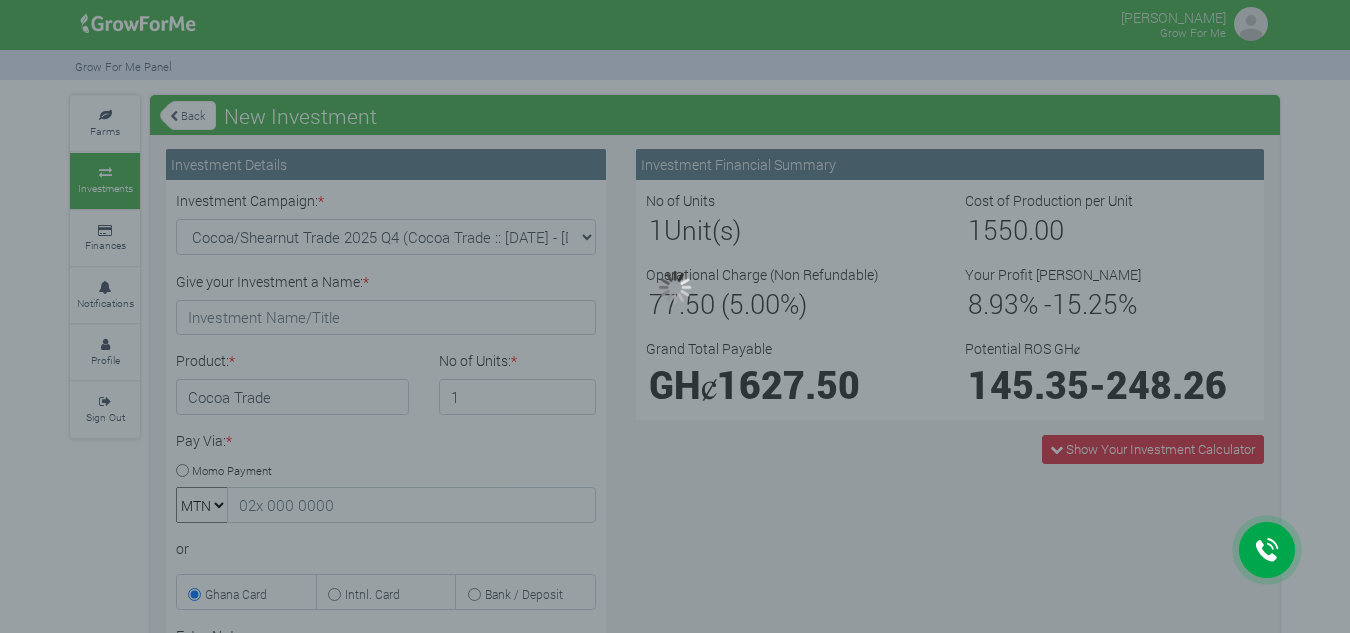 scroll, scrollTop: 0, scrollLeft: 0, axis: both 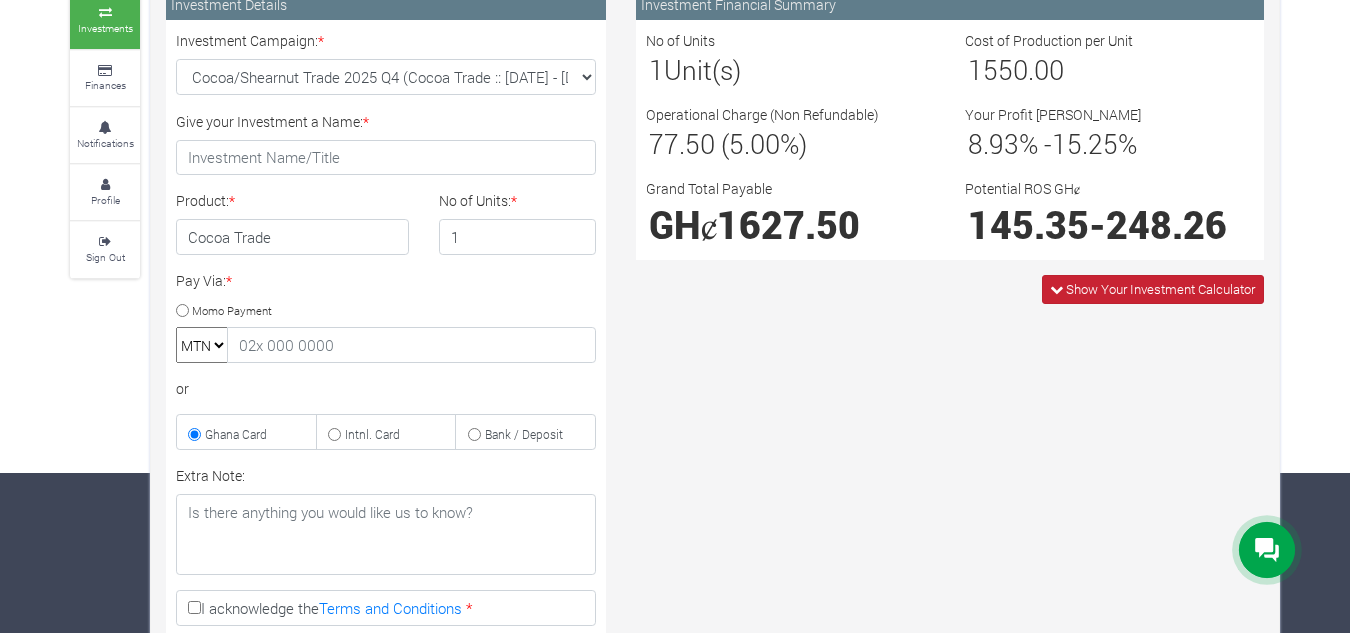 click on "Show Your Investment Calculator" at bounding box center (1160, 289) 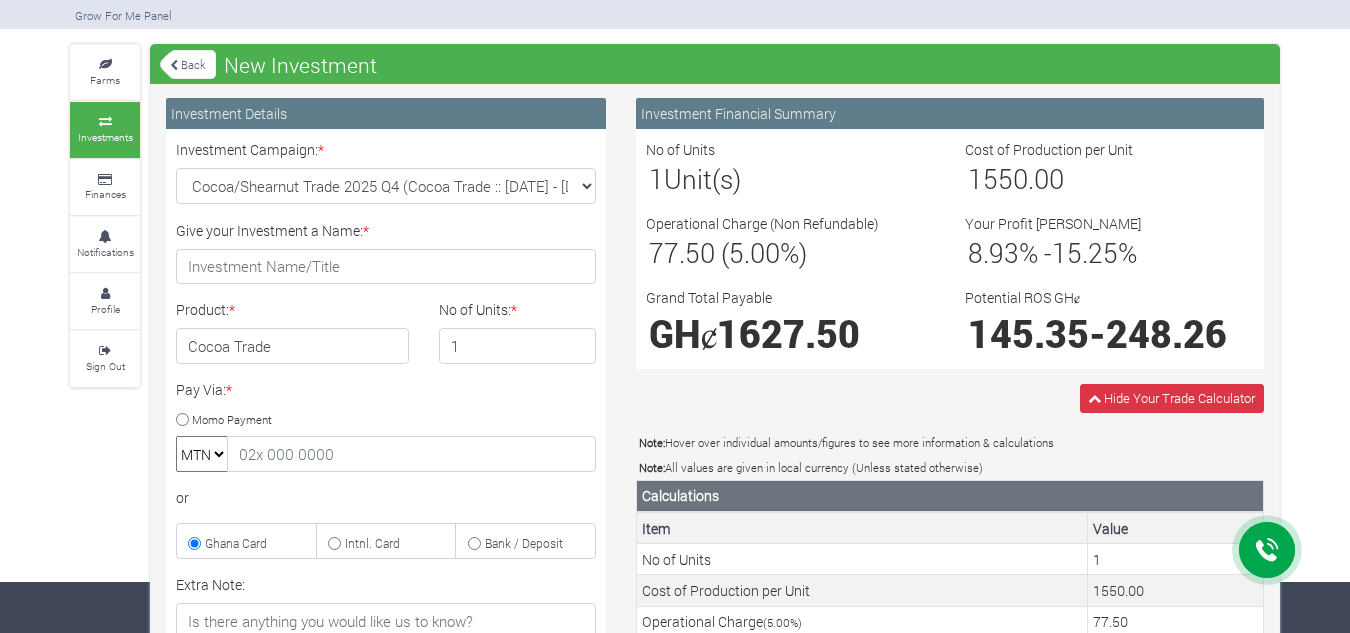 scroll, scrollTop: 0, scrollLeft: 0, axis: both 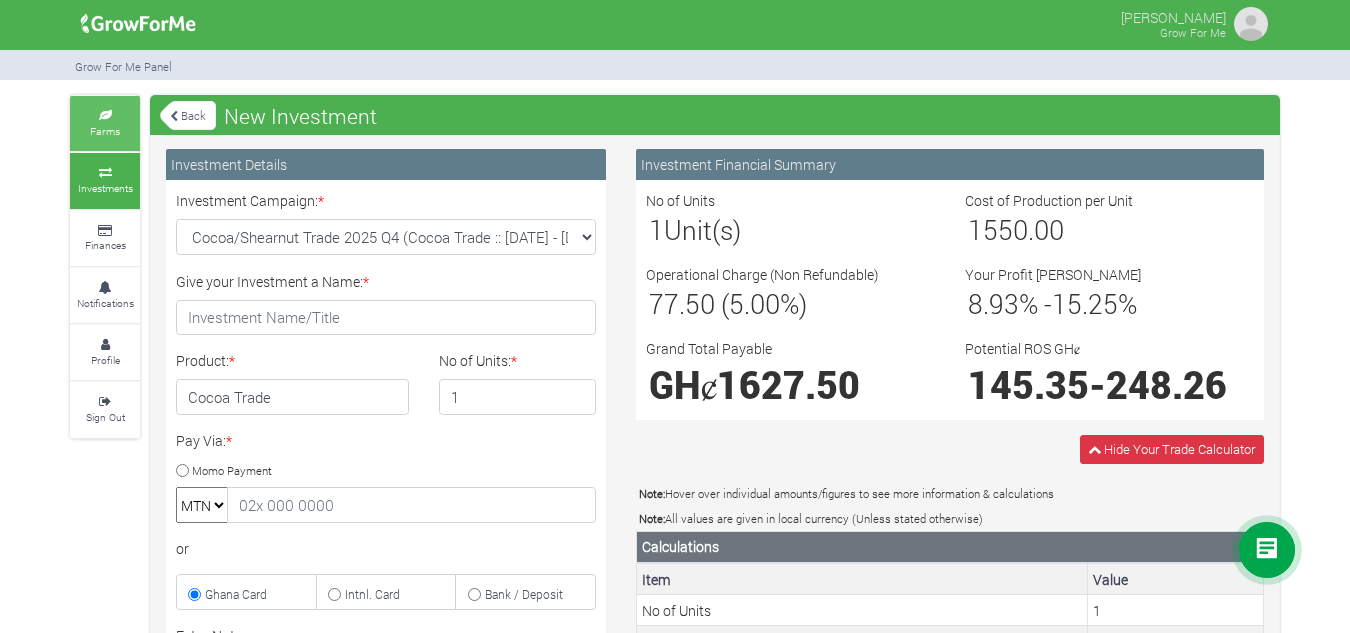 click on "Farms" at bounding box center (105, 123) 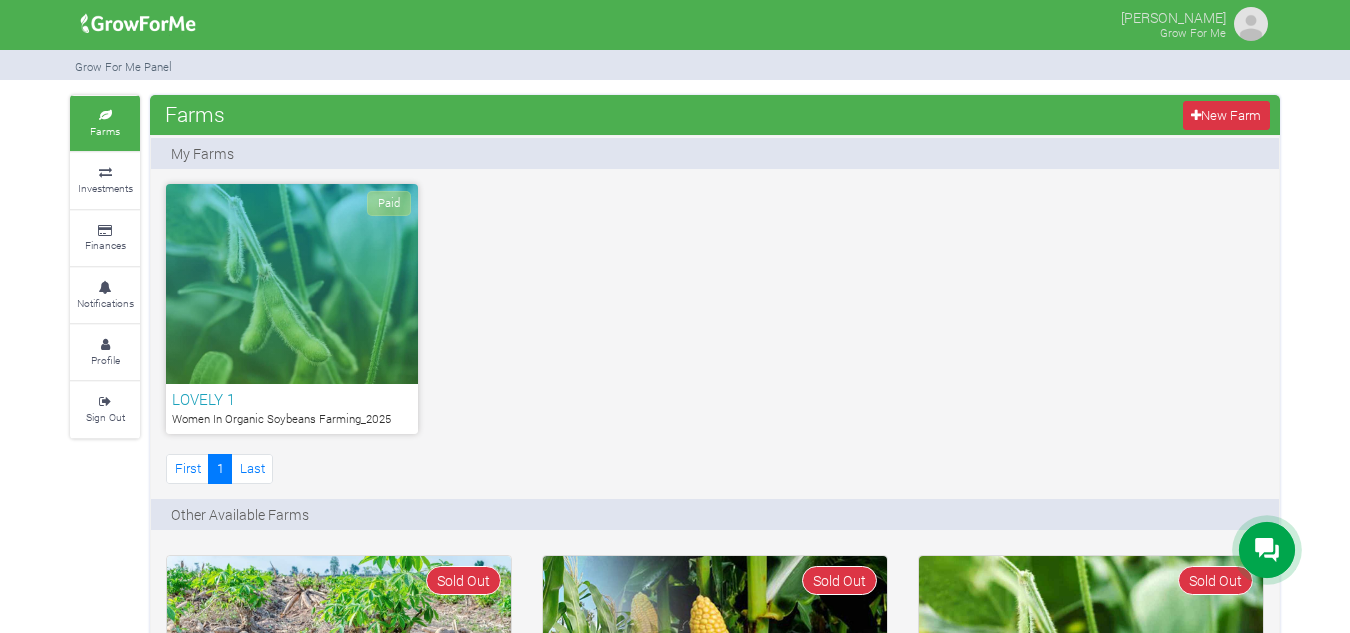 scroll, scrollTop: 42, scrollLeft: 0, axis: vertical 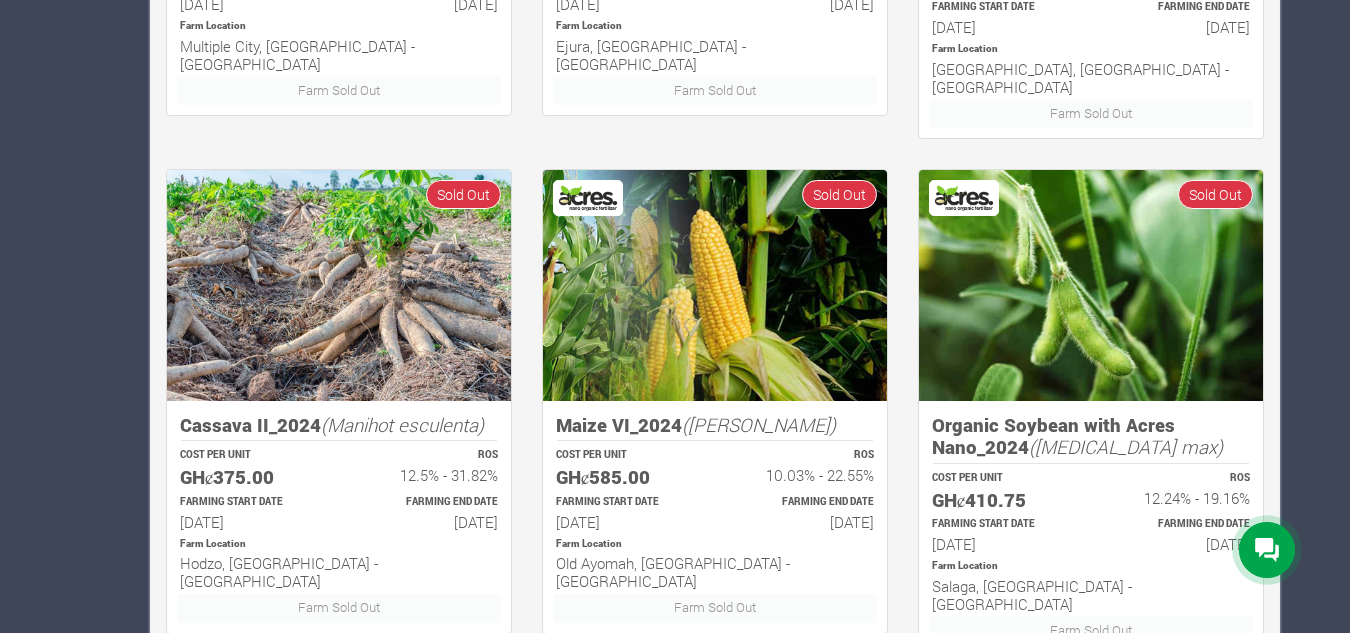 click at bounding box center [715, 285] 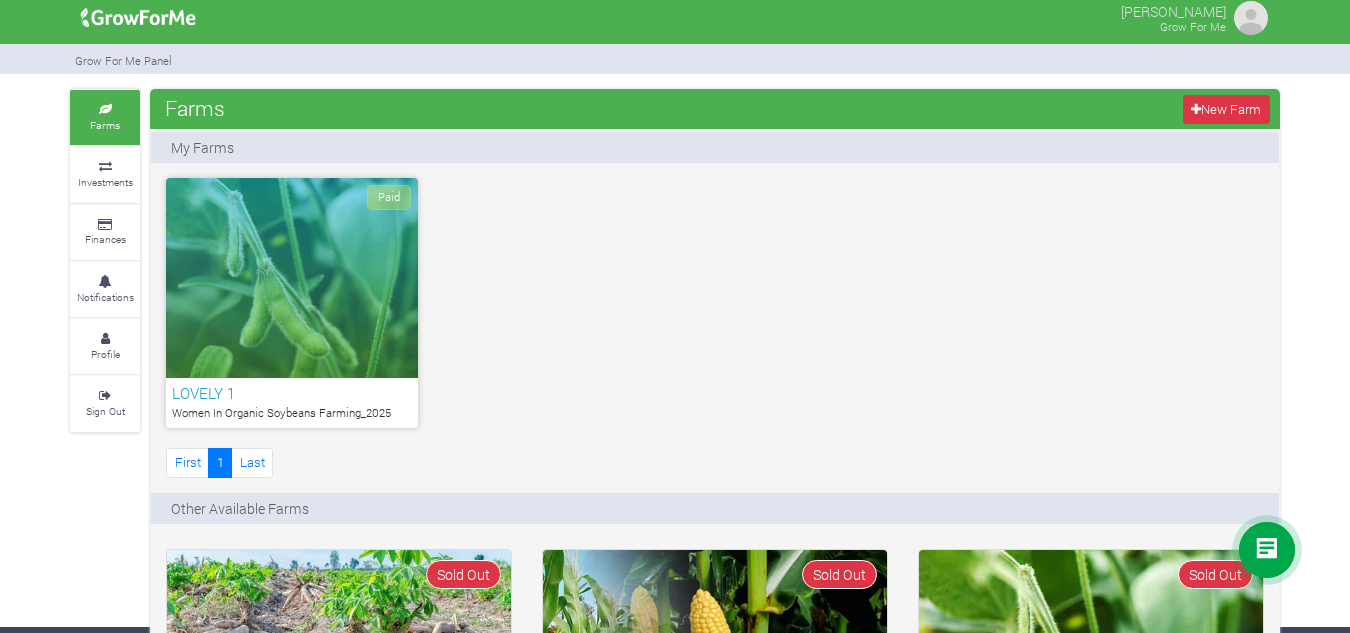 scroll, scrollTop: 3, scrollLeft: 0, axis: vertical 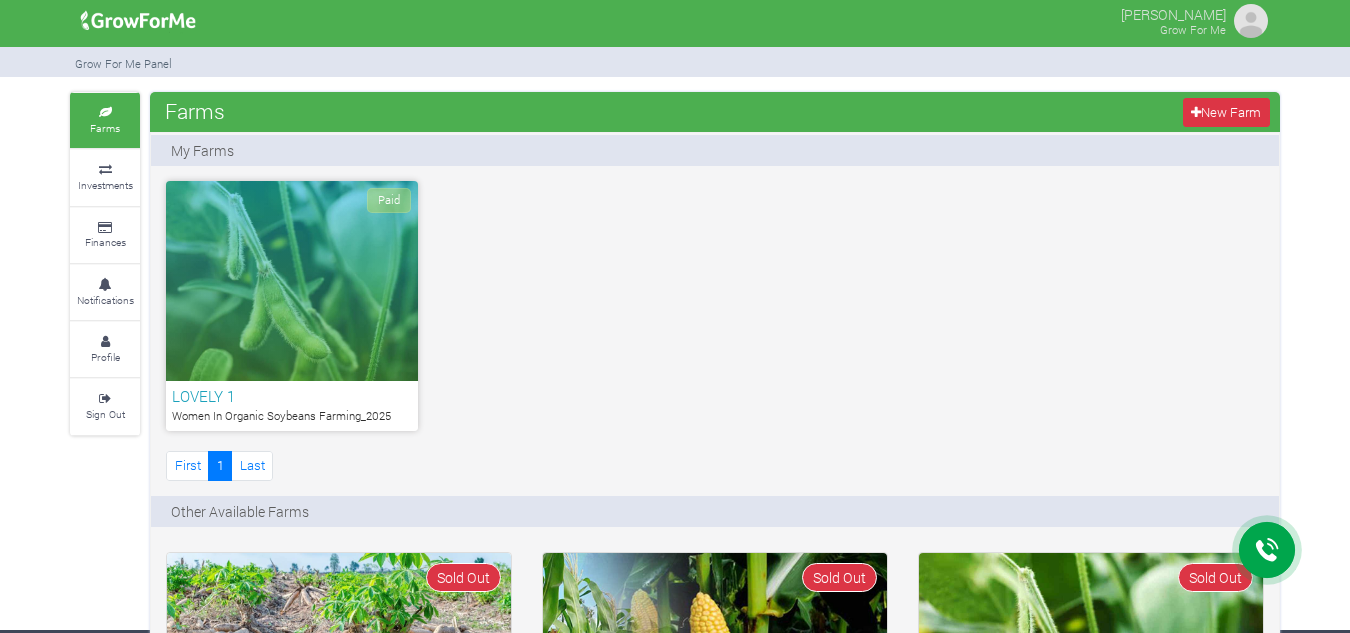 click on "Paid" at bounding box center (292, 281) 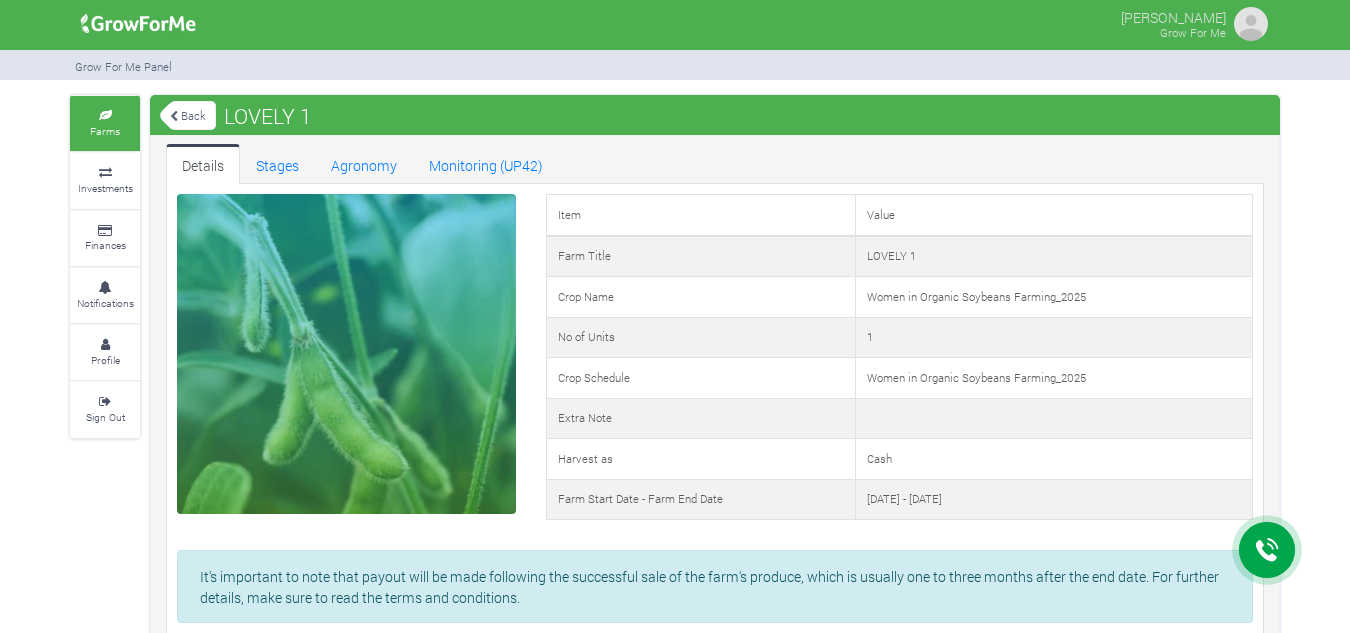 scroll, scrollTop: 0, scrollLeft: 0, axis: both 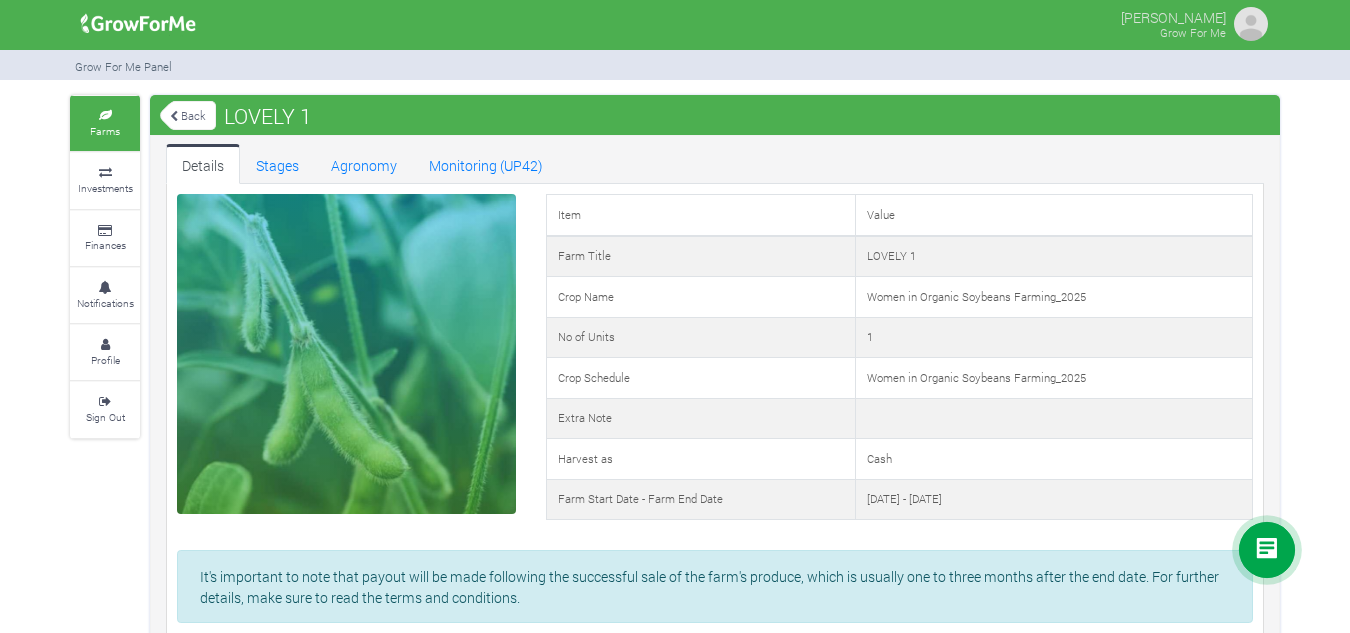 click at bounding box center [1251, 24] 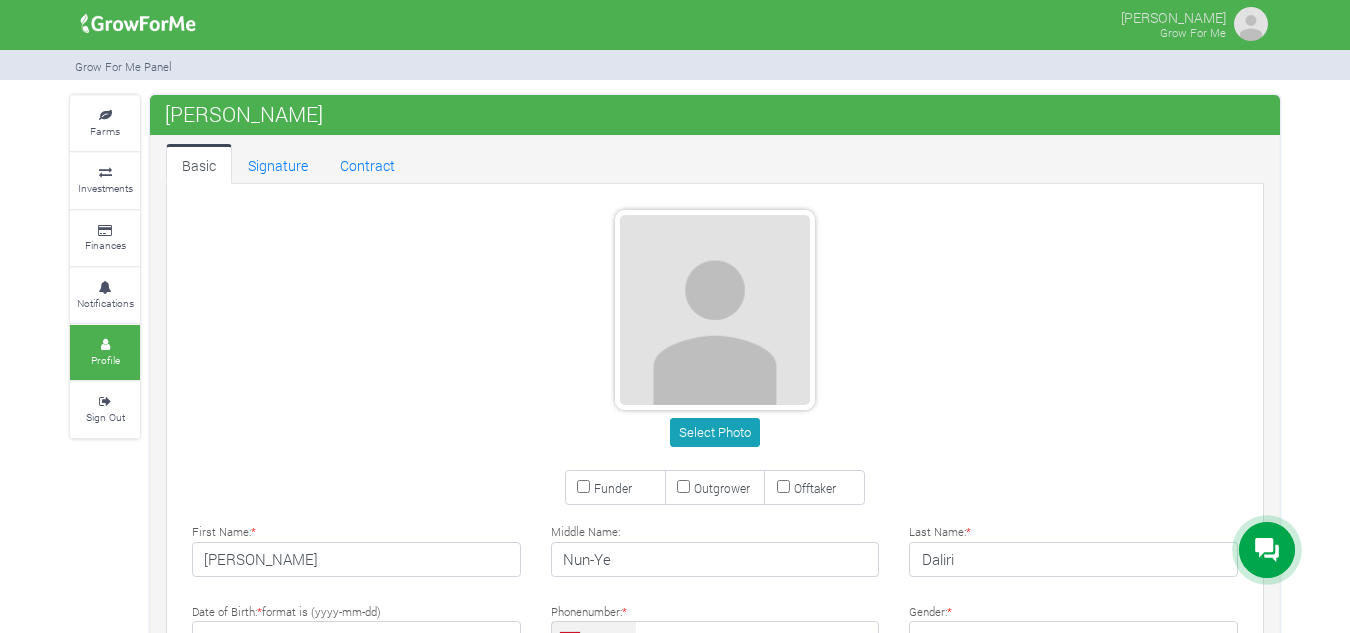 scroll, scrollTop: 0, scrollLeft: 0, axis: both 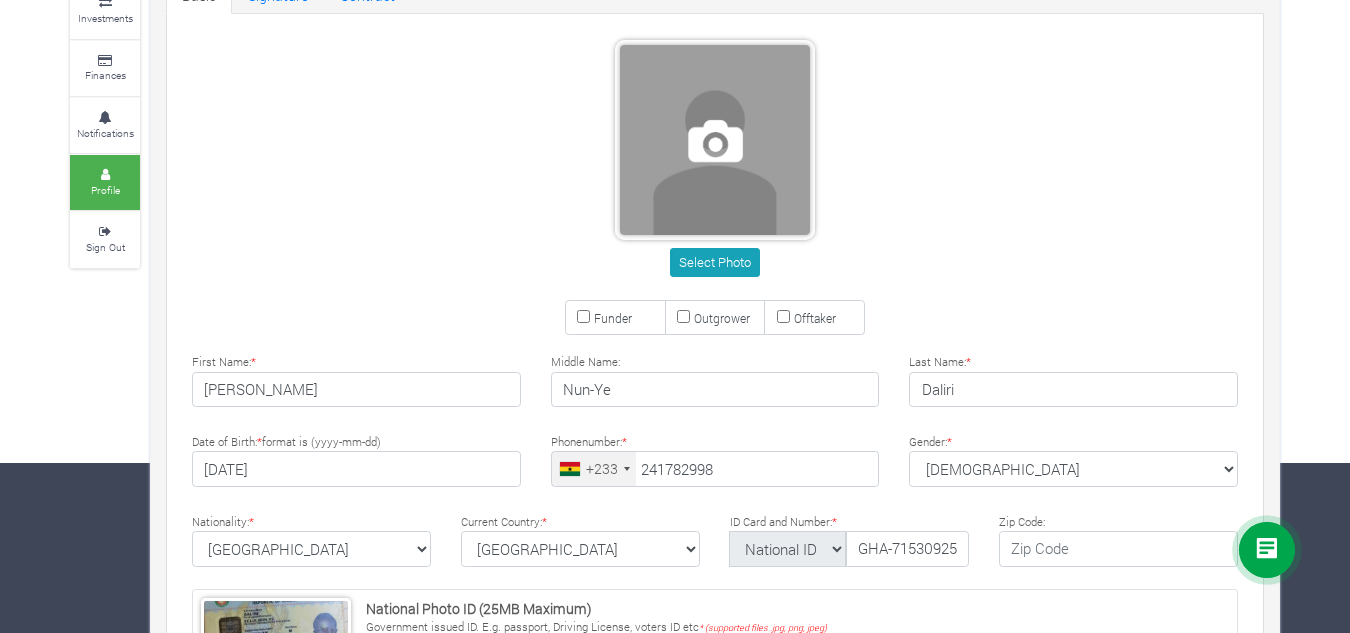type on "24 178 2998" 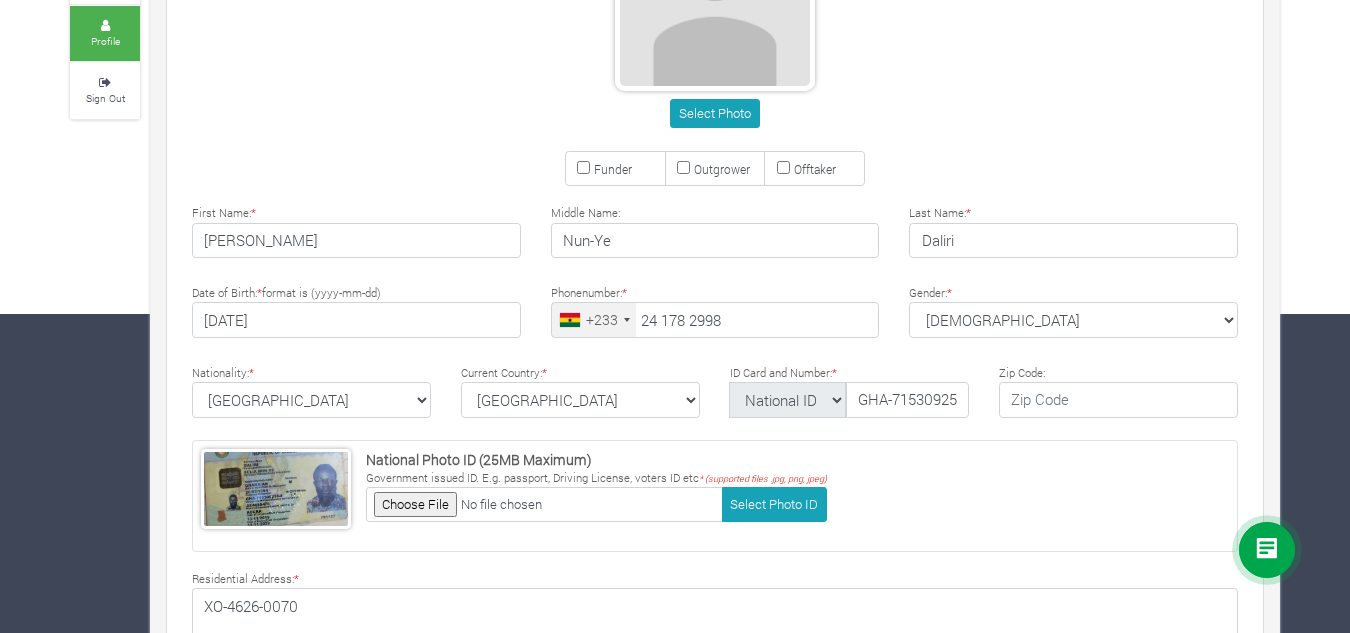 scroll, scrollTop: 0, scrollLeft: 0, axis: both 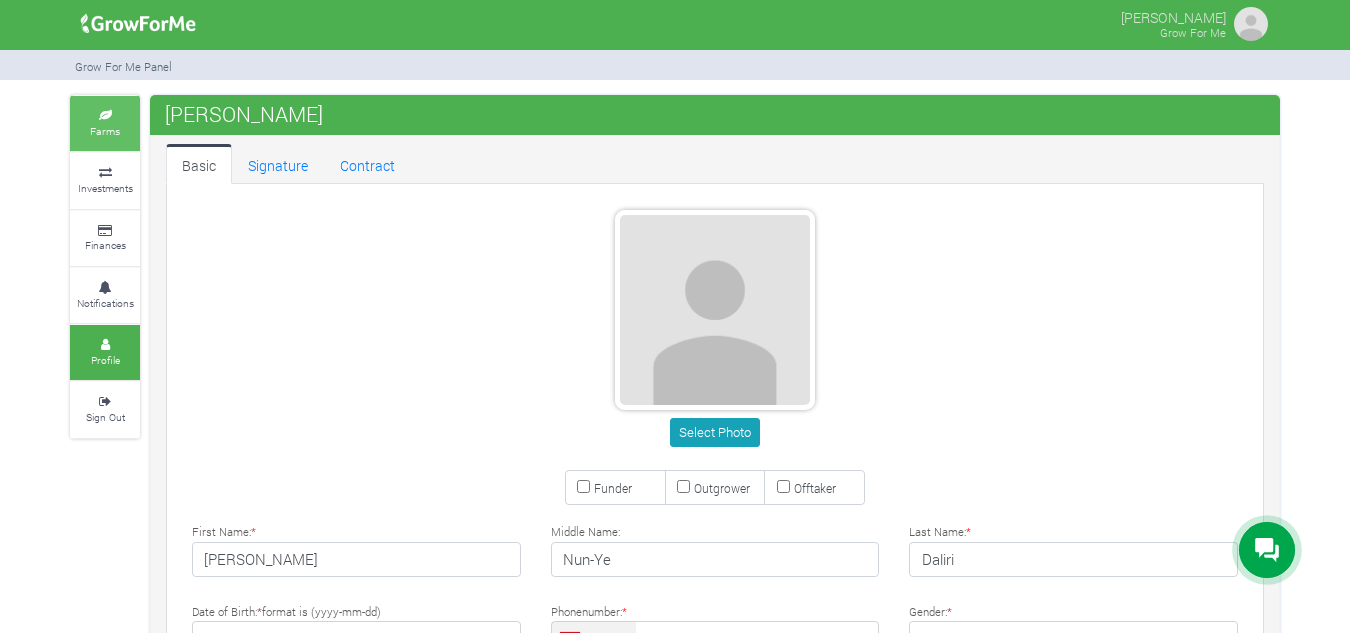click on "Farms" at bounding box center (105, 131) 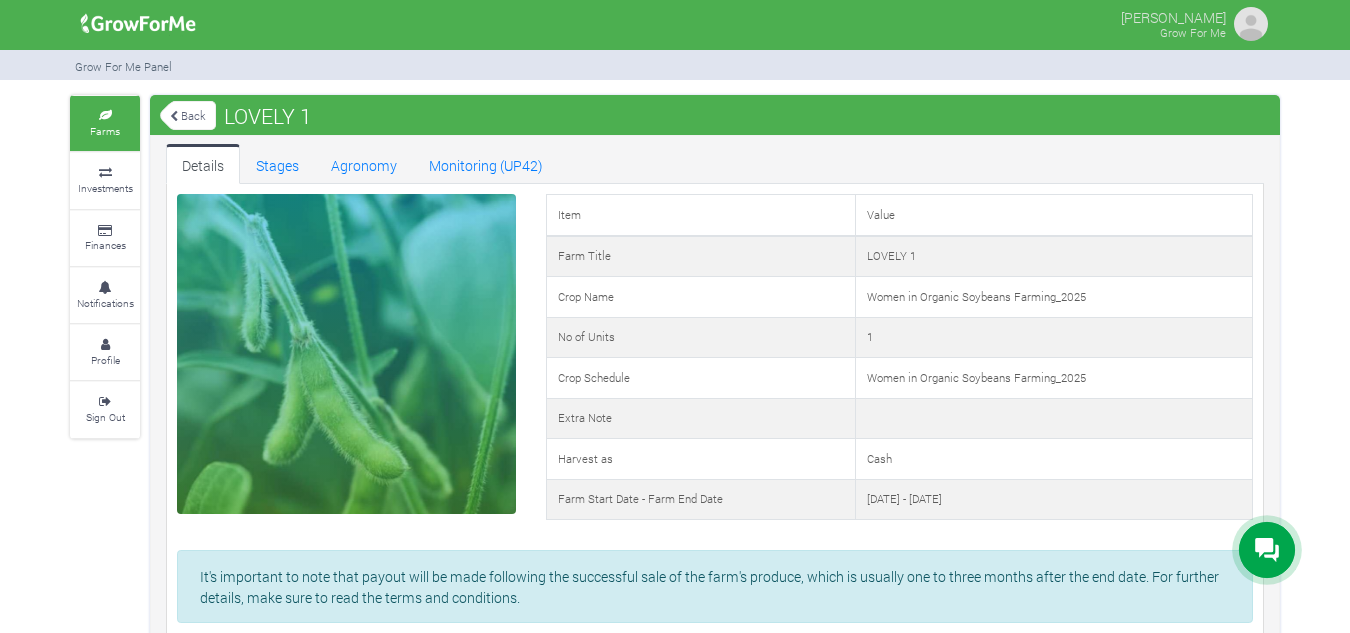 scroll, scrollTop: 0, scrollLeft: 0, axis: both 